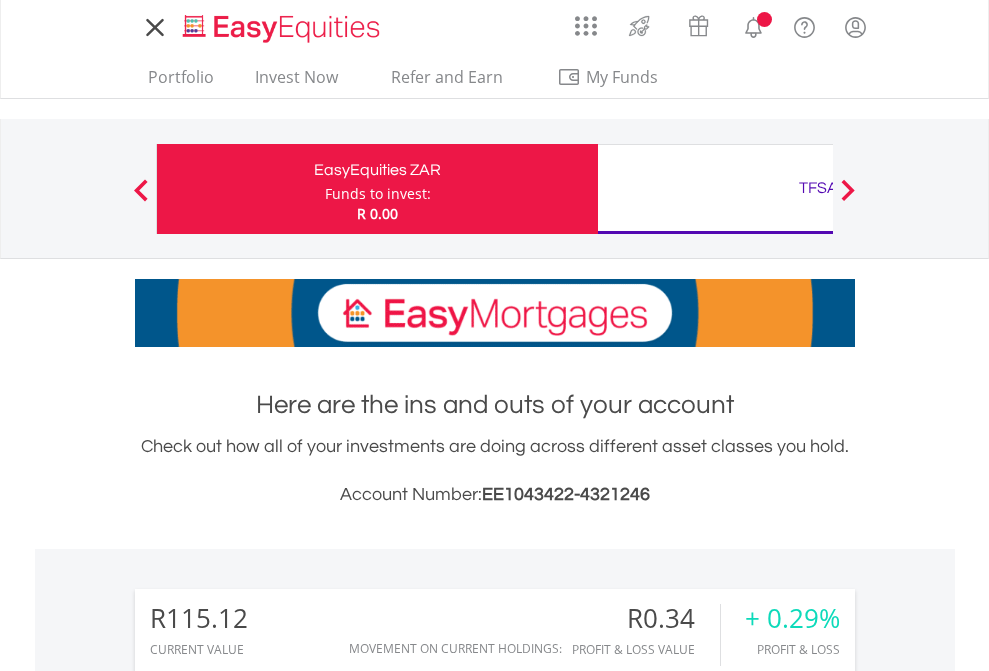 scroll, scrollTop: 0, scrollLeft: 0, axis: both 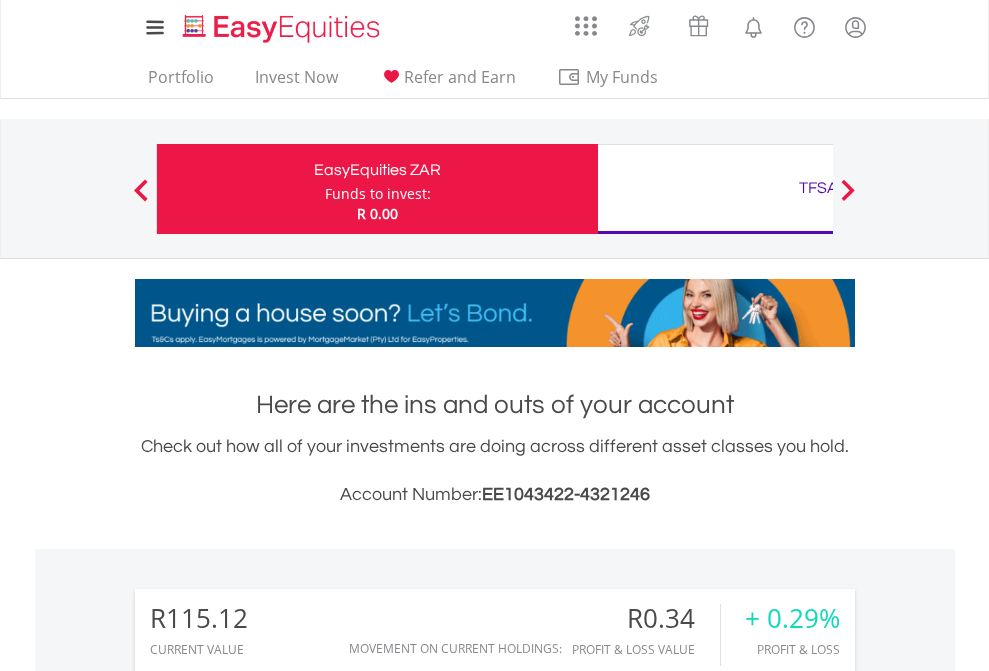 click on "Funds to invest:" at bounding box center (378, 194) 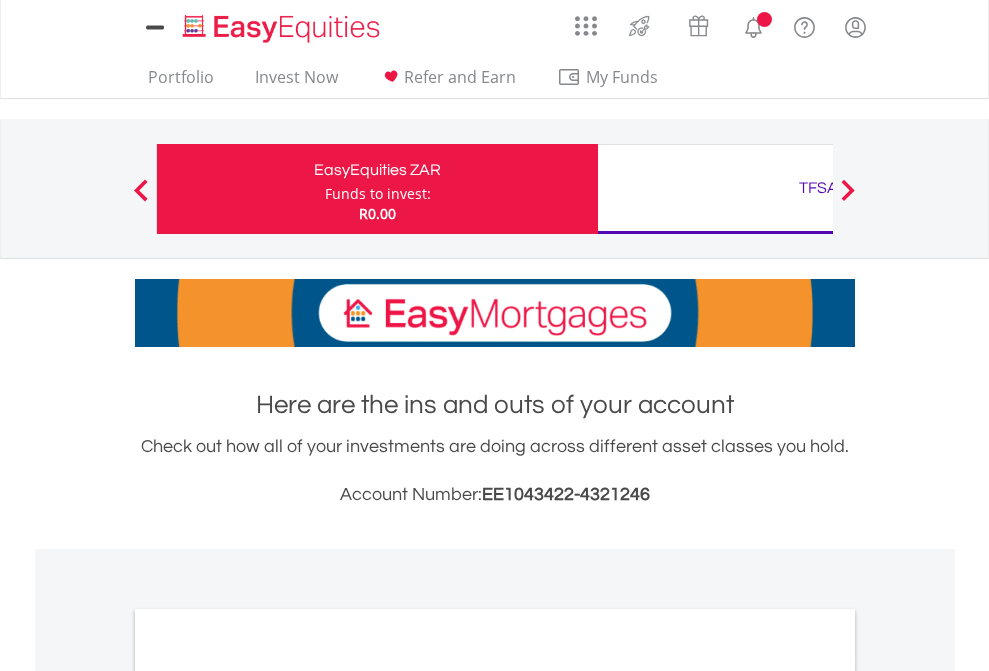 scroll, scrollTop: 0, scrollLeft: 0, axis: both 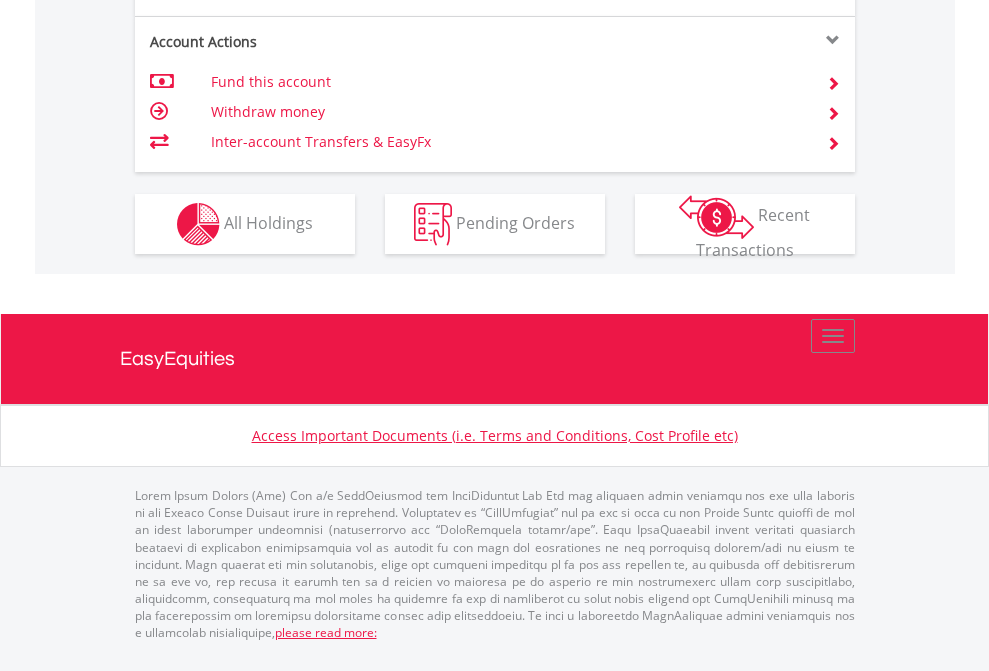 click on "Investment types" at bounding box center (706, -337) 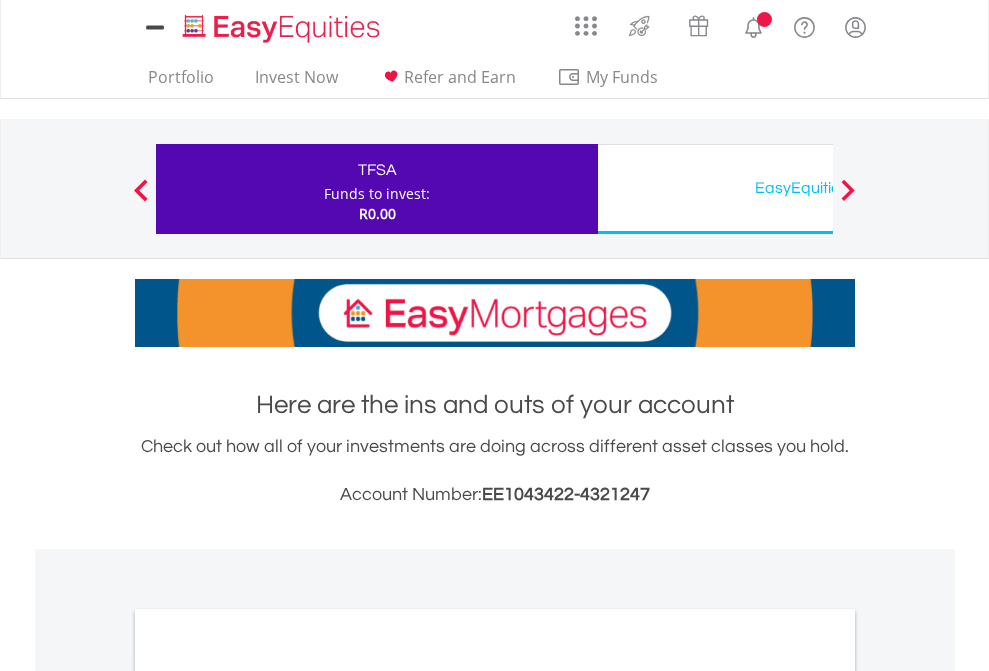 scroll, scrollTop: 0, scrollLeft: 0, axis: both 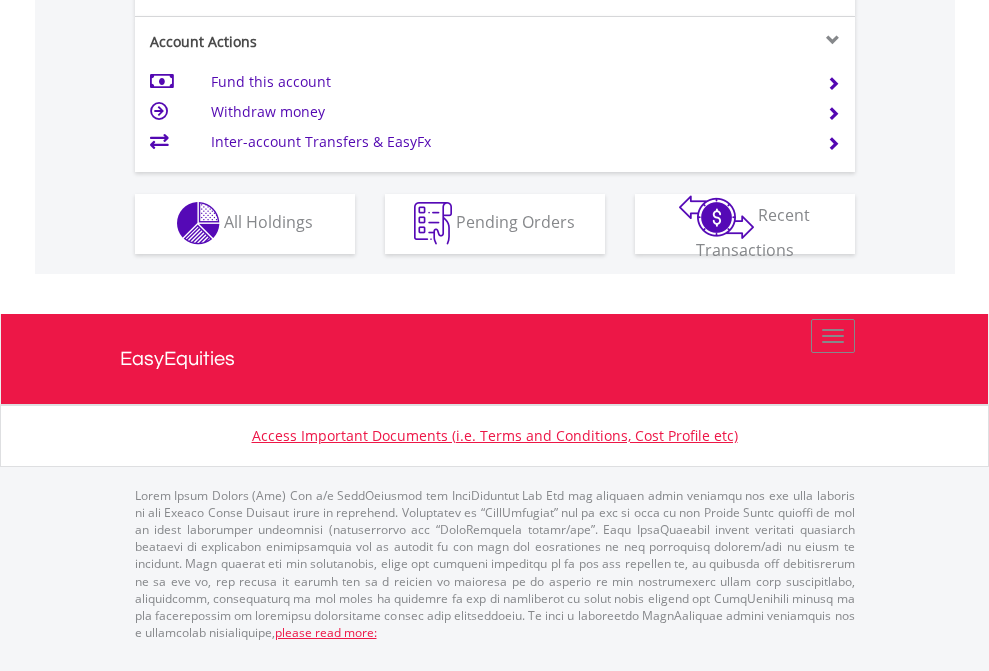 click on "Investment types" at bounding box center (706, -353) 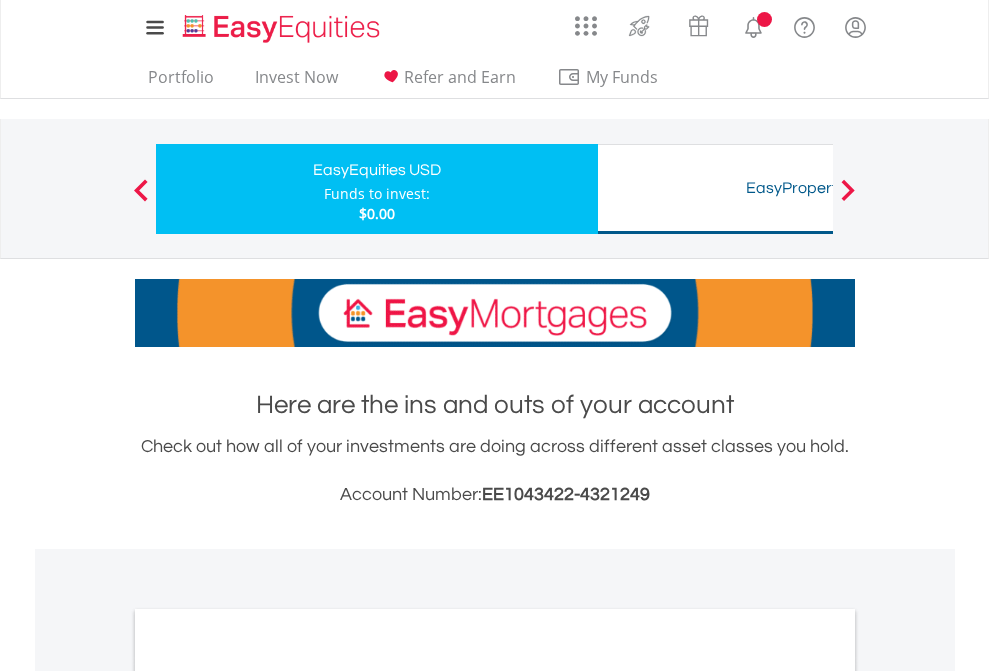 scroll, scrollTop: 0, scrollLeft: 0, axis: both 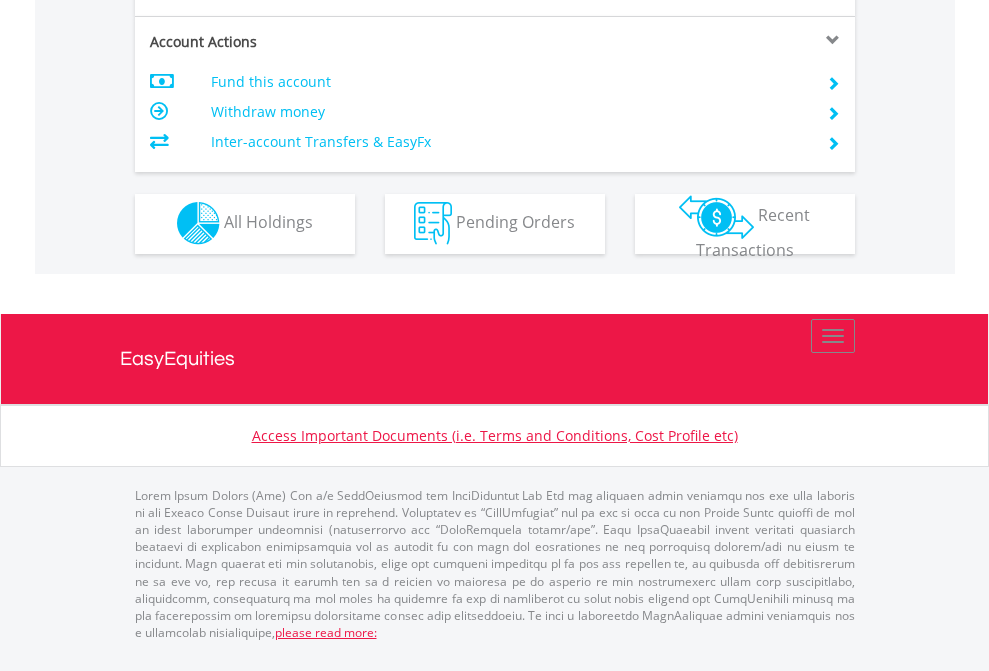 click on "Investment types" at bounding box center [706, -353] 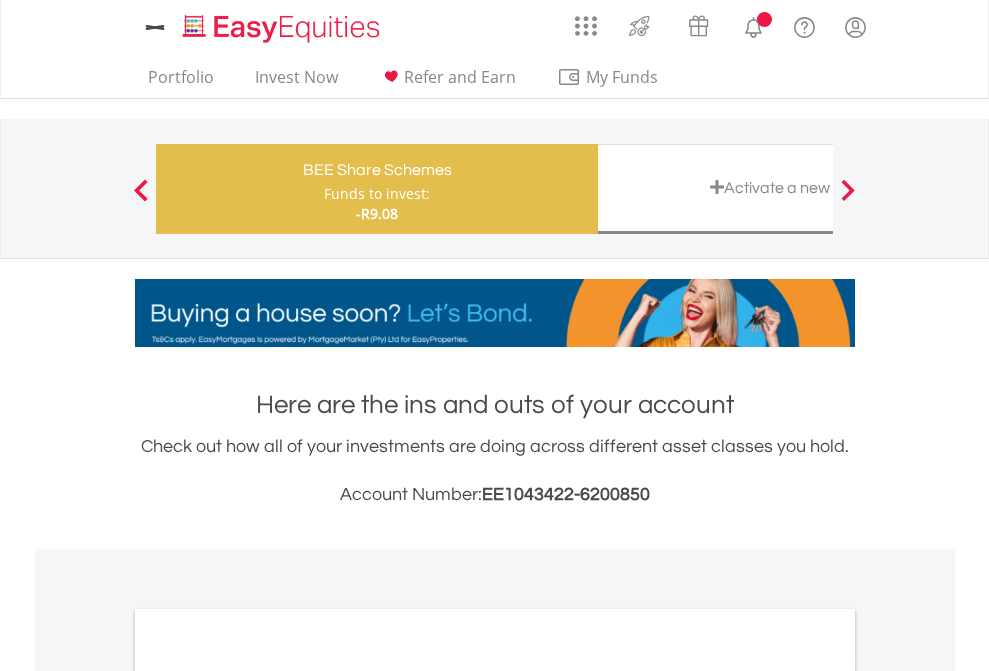 scroll, scrollTop: 0, scrollLeft: 0, axis: both 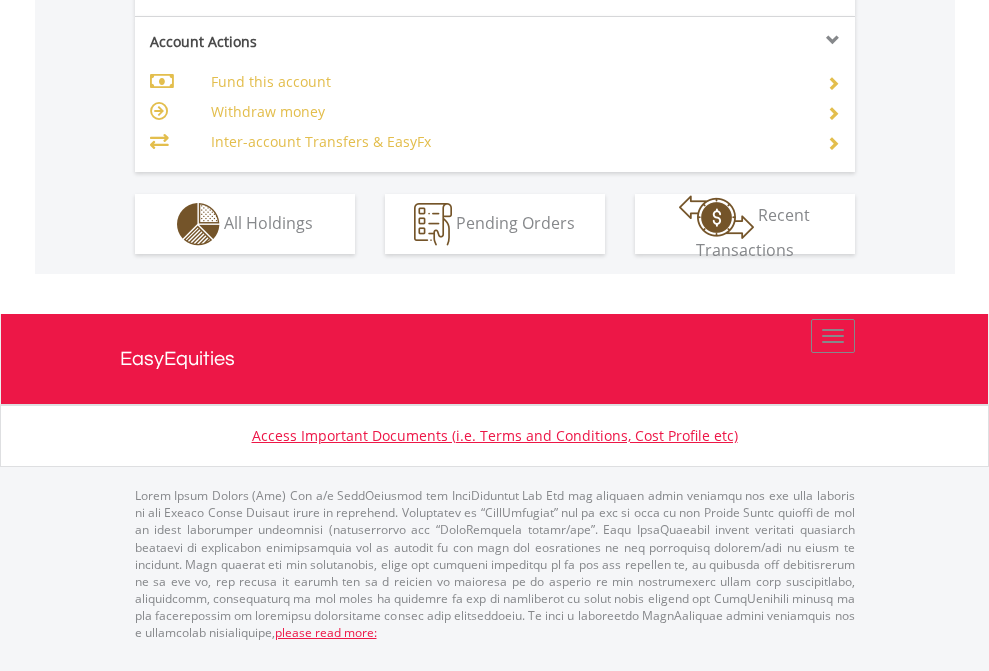 click on "Investment types" at bounding box center (706, -337) 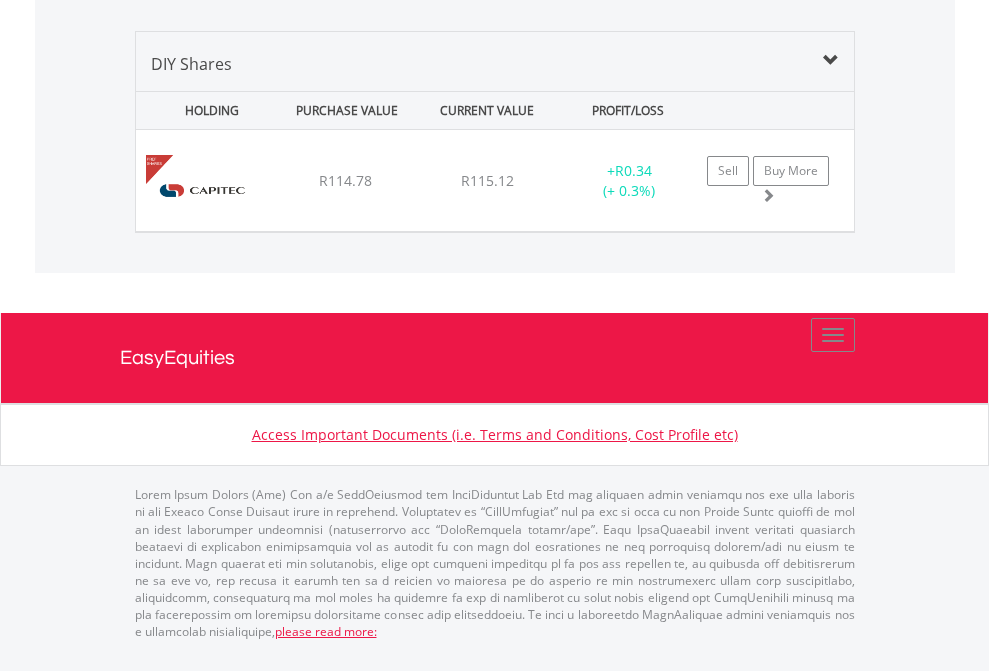 scroll, scrollTop: 2225, scrollLeft: 0, axis: vertical 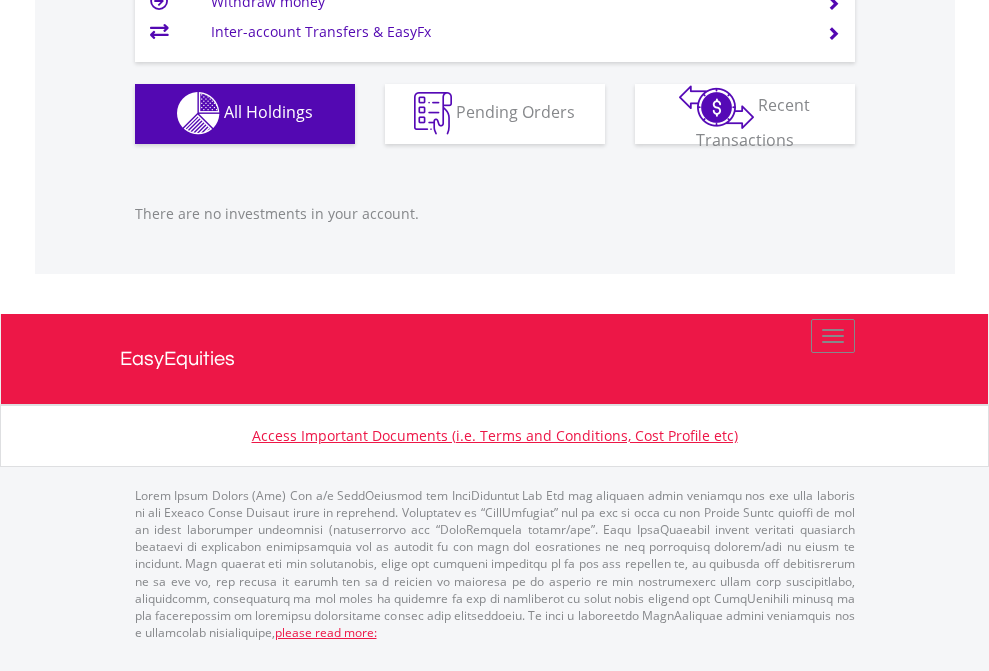click on "EasyEquities USD" at bounding box center [818, -1142] 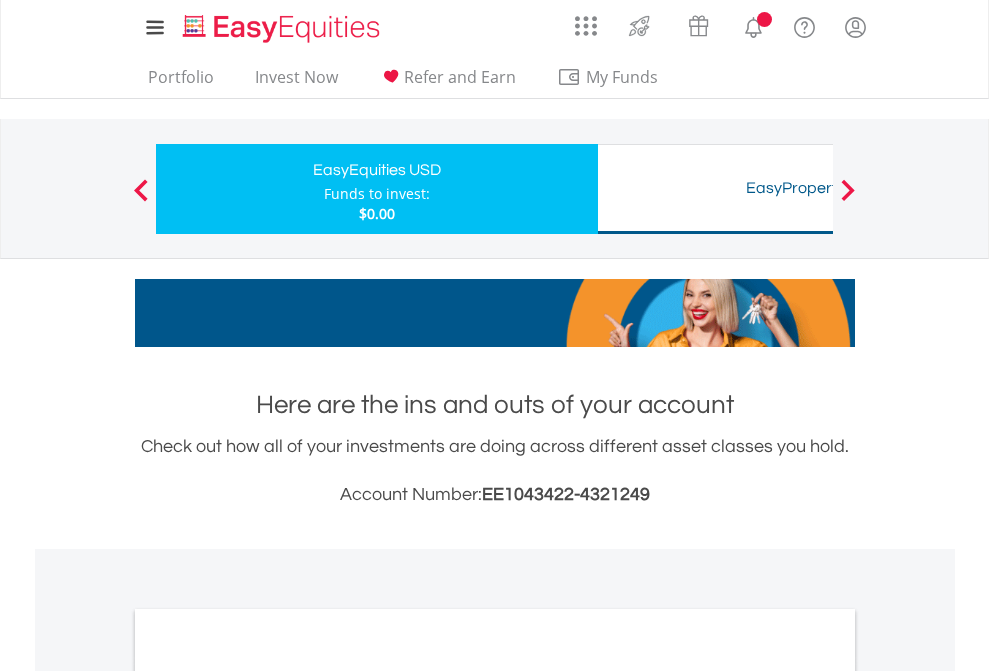scroll, scrollTop: 1202, scrollLeft: 0, axis: vertical 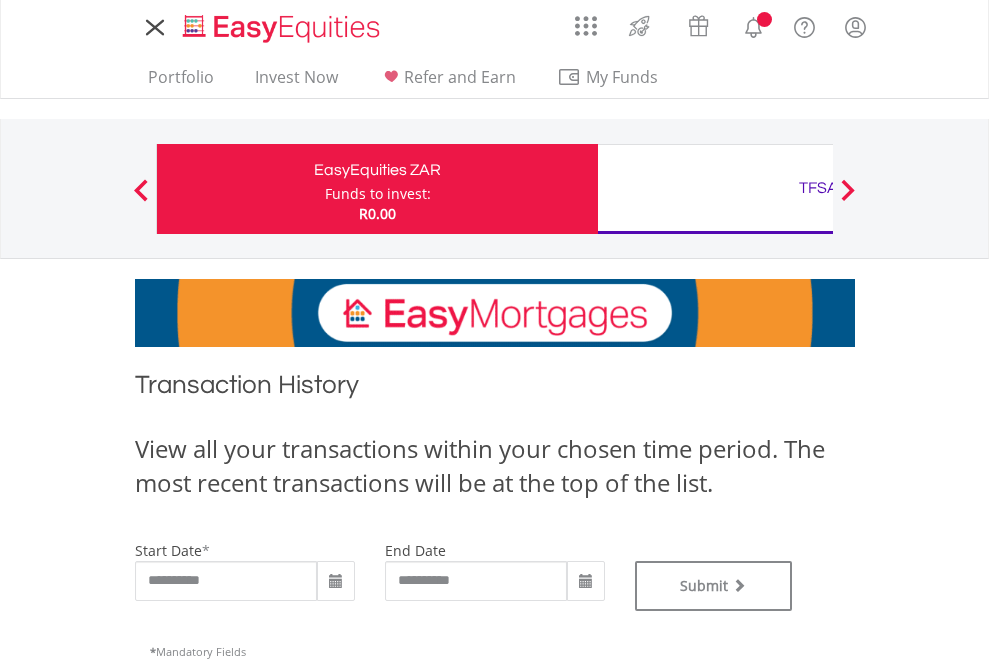 type on "**********" 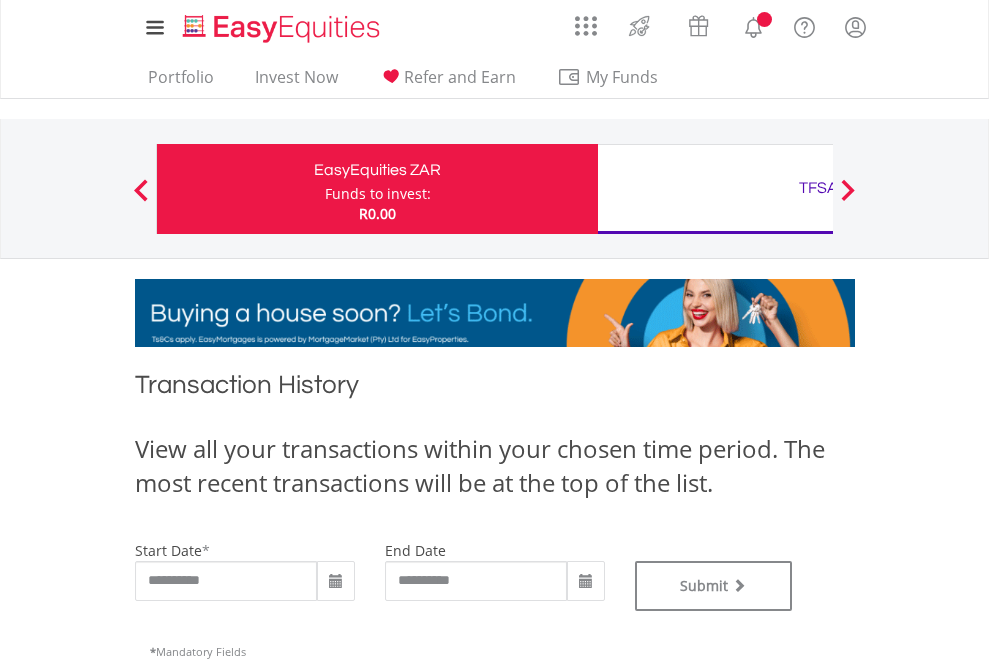 type on "**********" 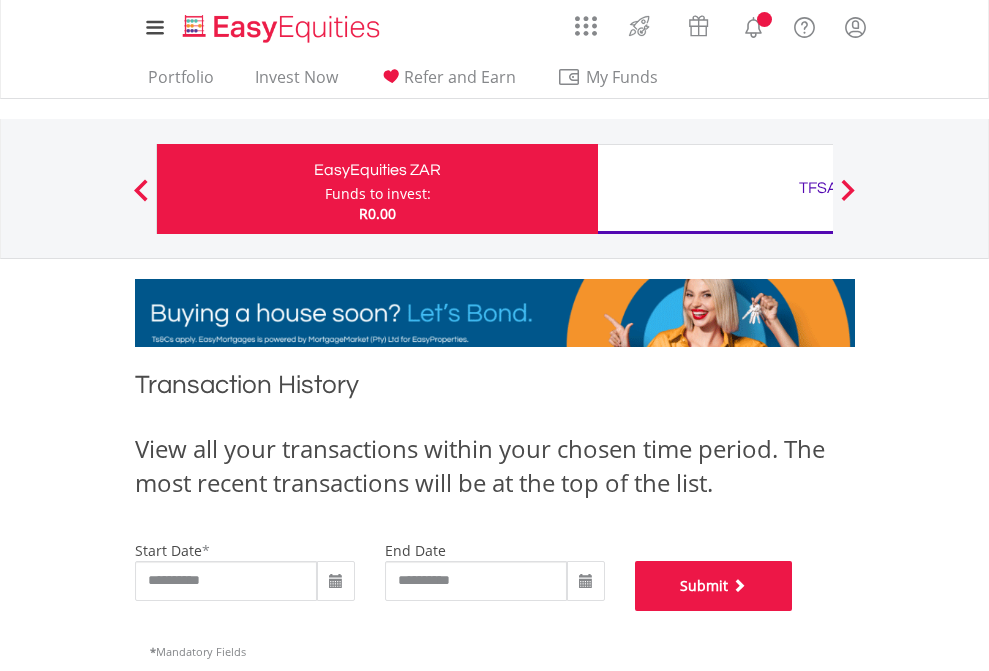 click on "Submit" at bounding box center (714, 586) 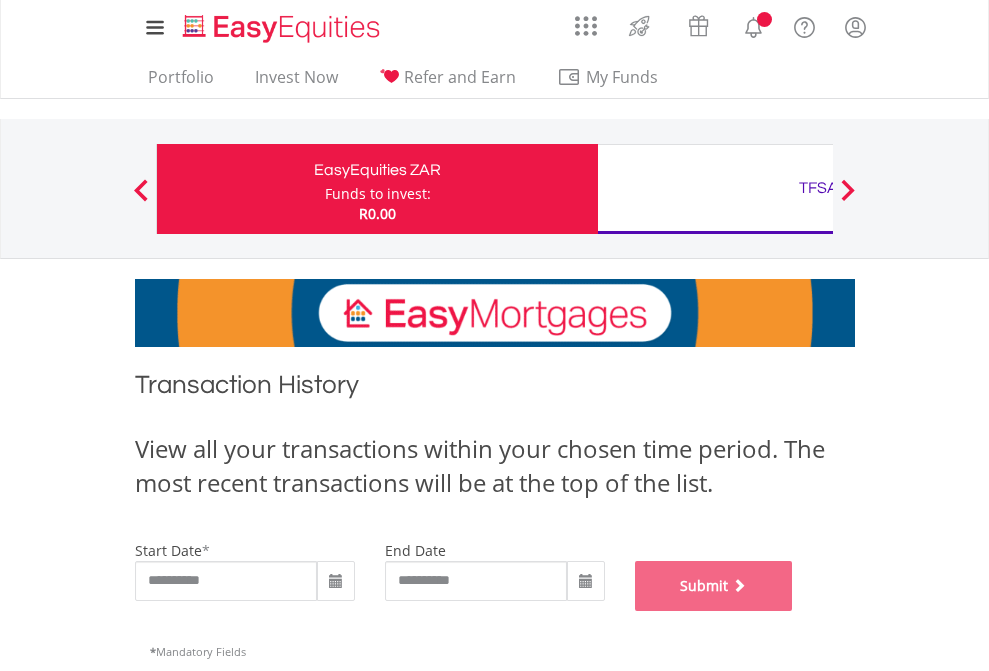 scroll, scrollTop: 811, scrollLeft: 0, axis: vertical 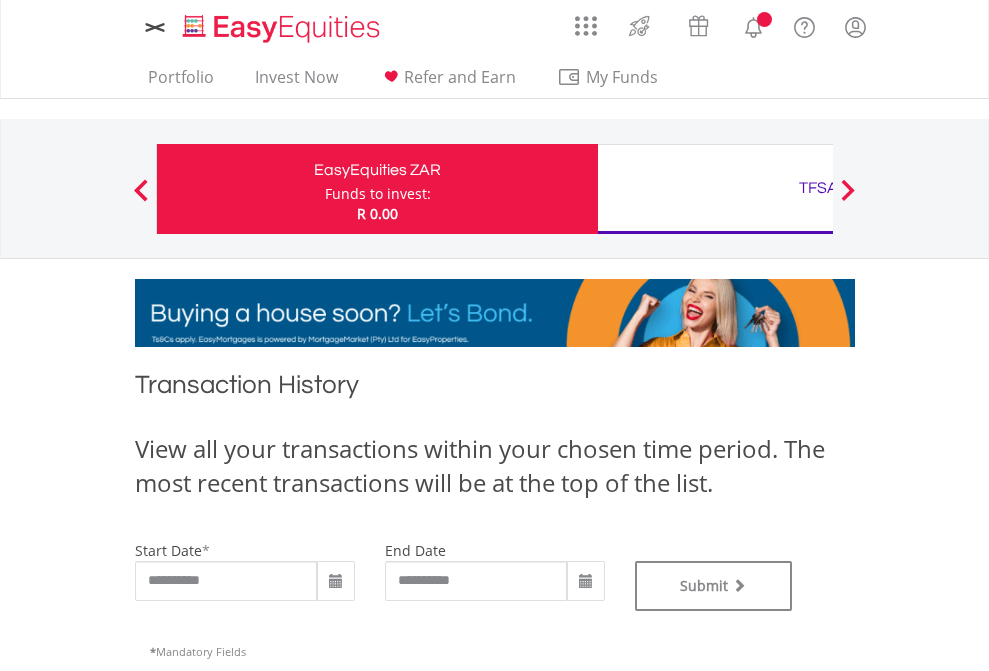 click on "TFSA" at bounding box center [818, 188] 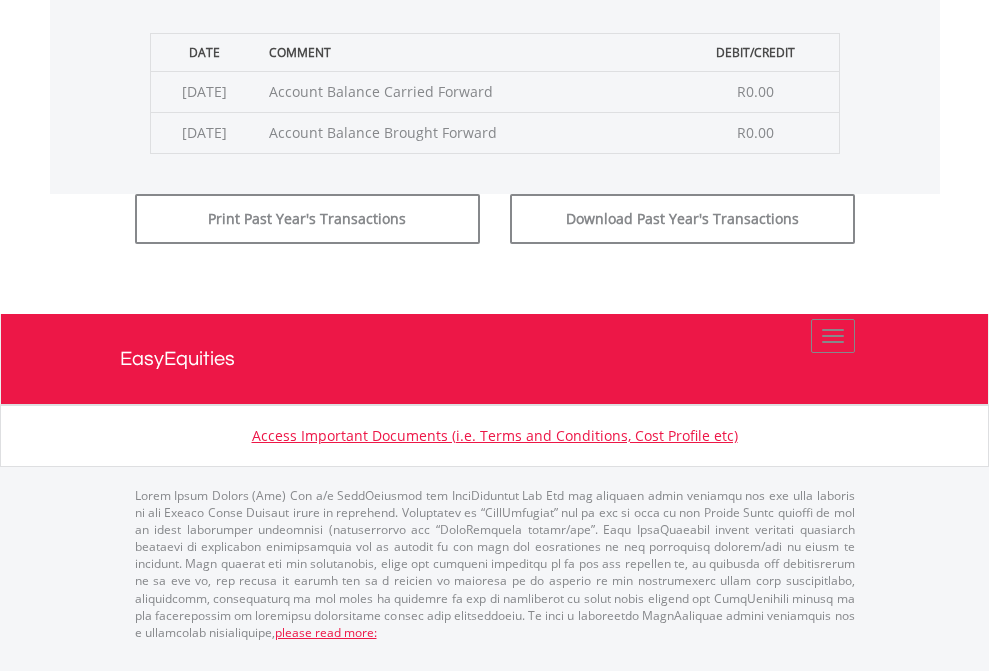 click on "Submit" at bounding box center (714, -183) 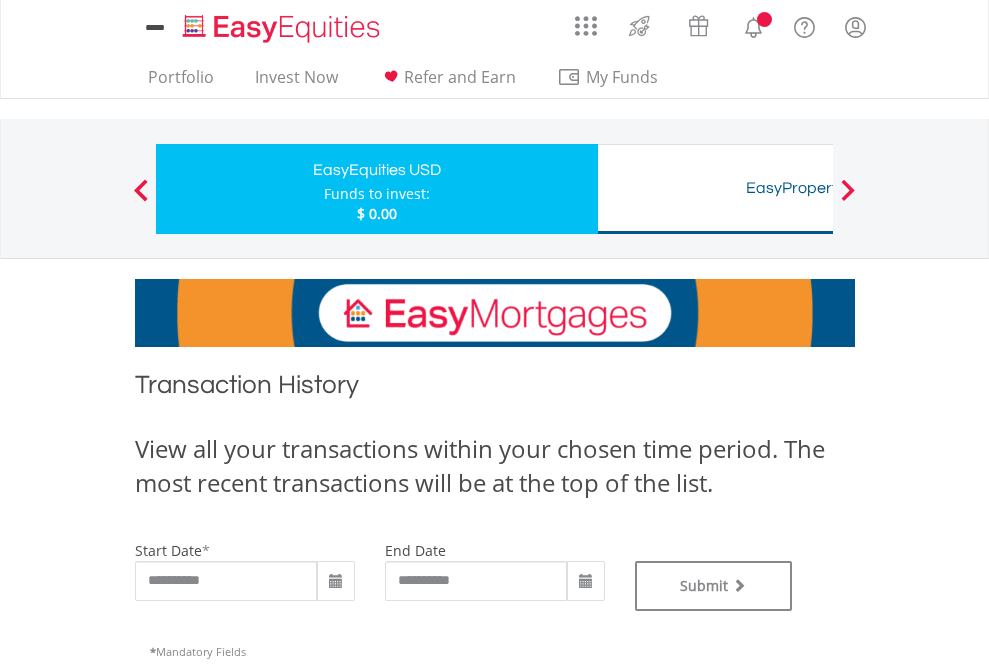 scroll, scrollTop: 0, scrollLeft: 0, axis: both 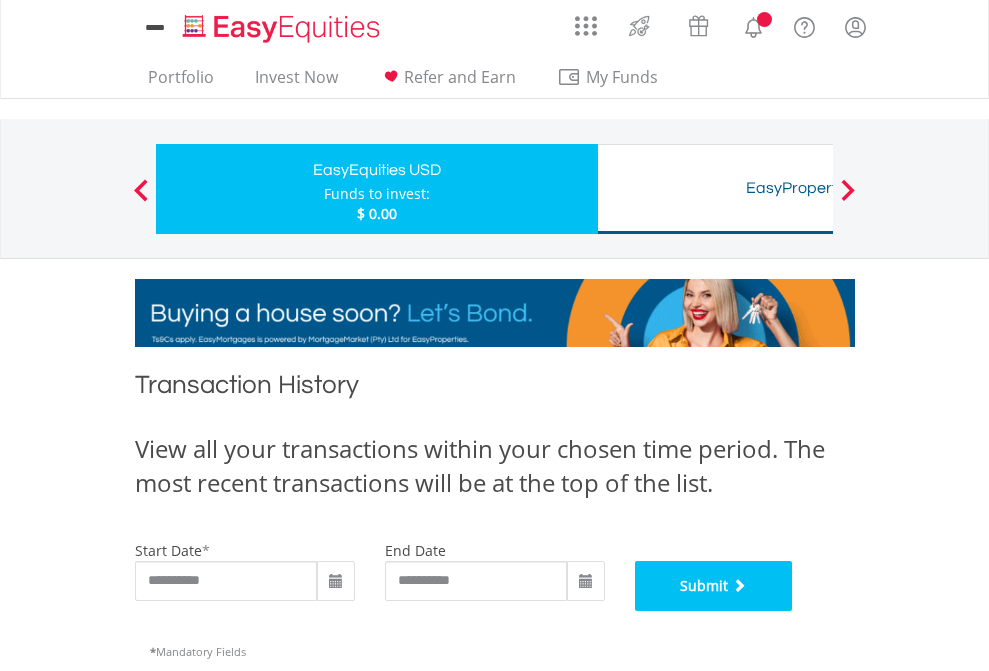 click on "Submit" at bounding box center (714, 586) 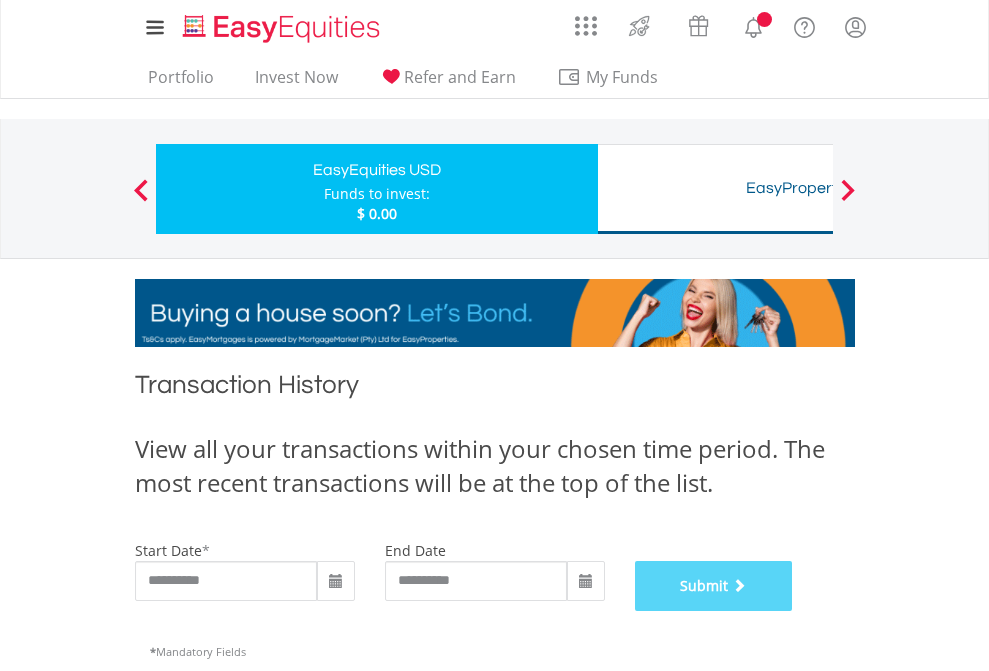 scroll, scrollTop: 811, scrollLeft: 0, axis: vertical 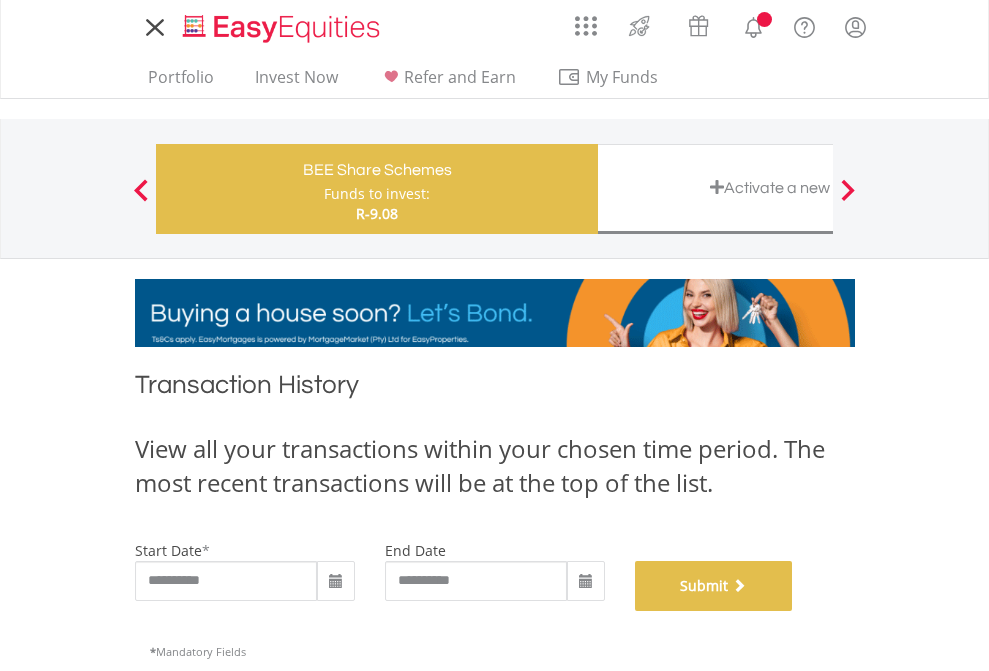 click on "Submit" at bounding box center (714, 586) 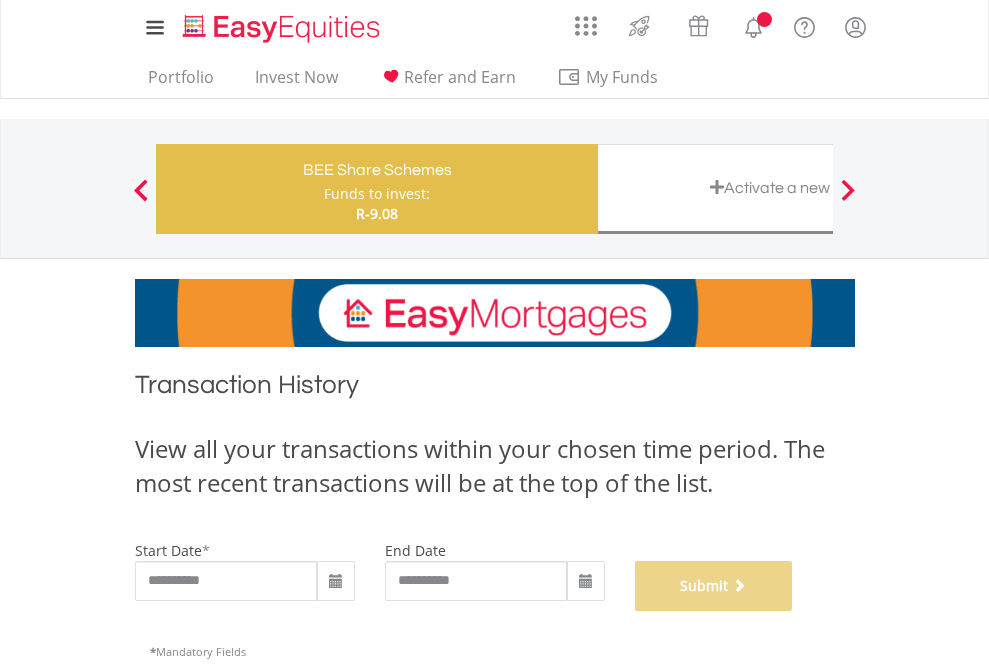 scroll, scrollTop: 811, scrollLeft: 0, axis: vertical 